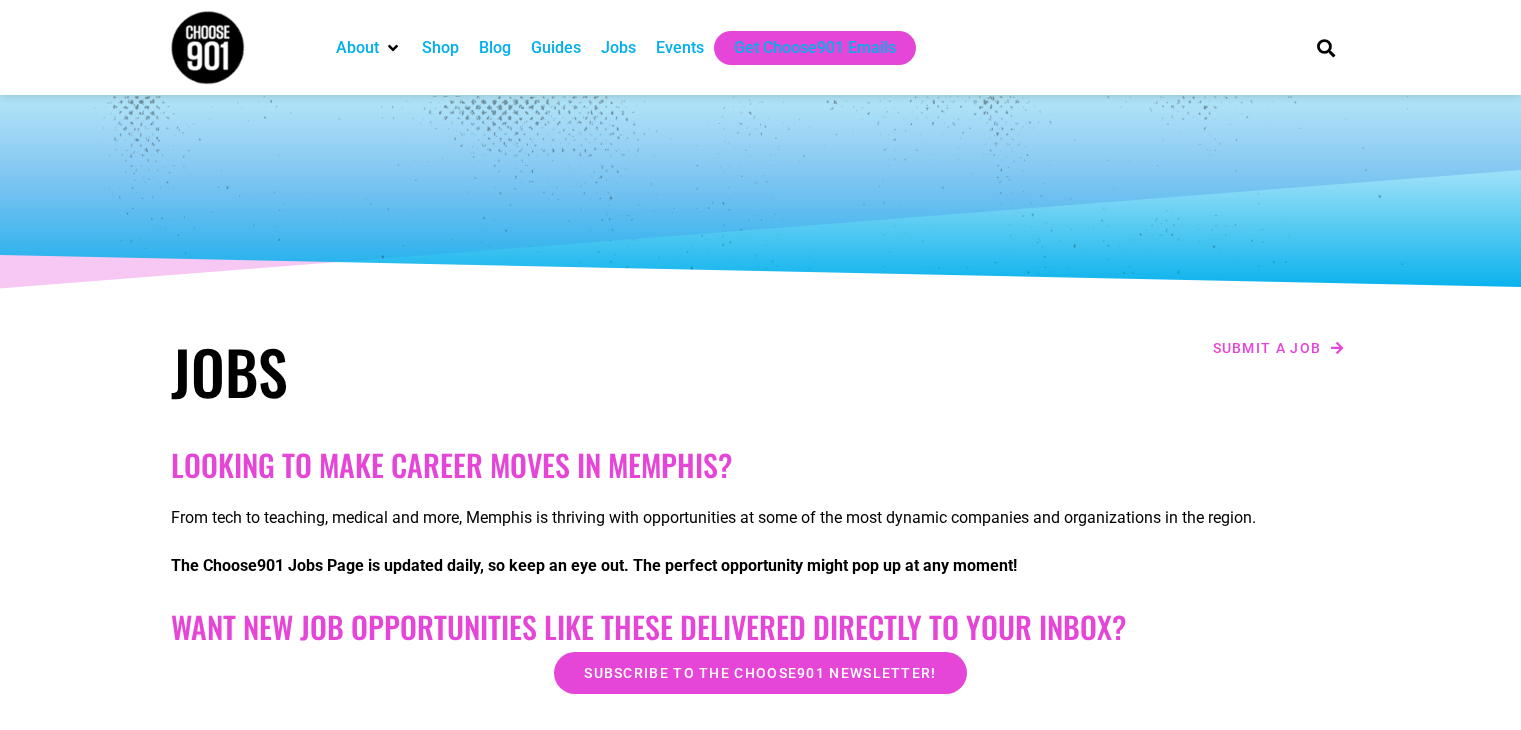 scroll, scrollTop: 0, scrollLeft: 0, axis: both 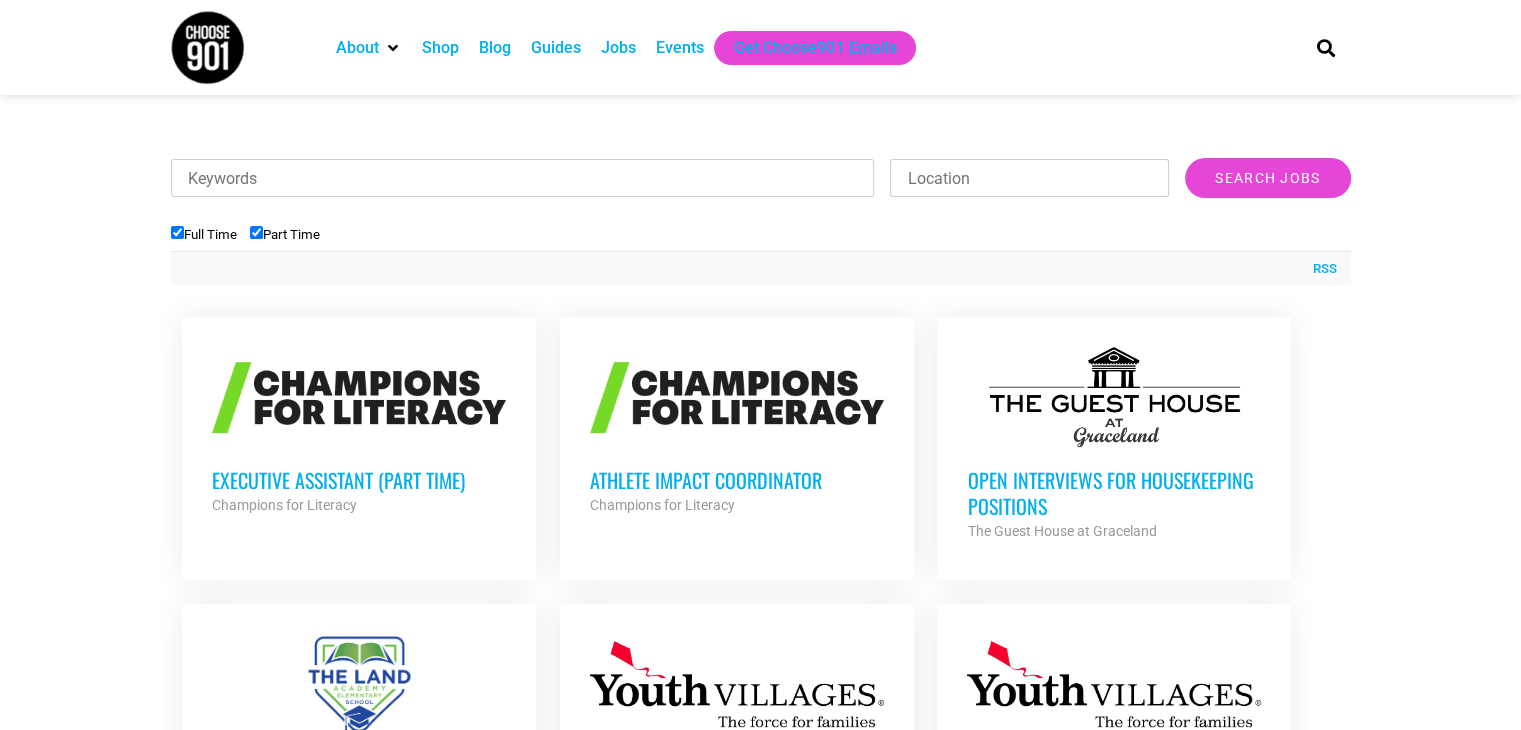 click on "Part Time" at bounding box center (285, 234) 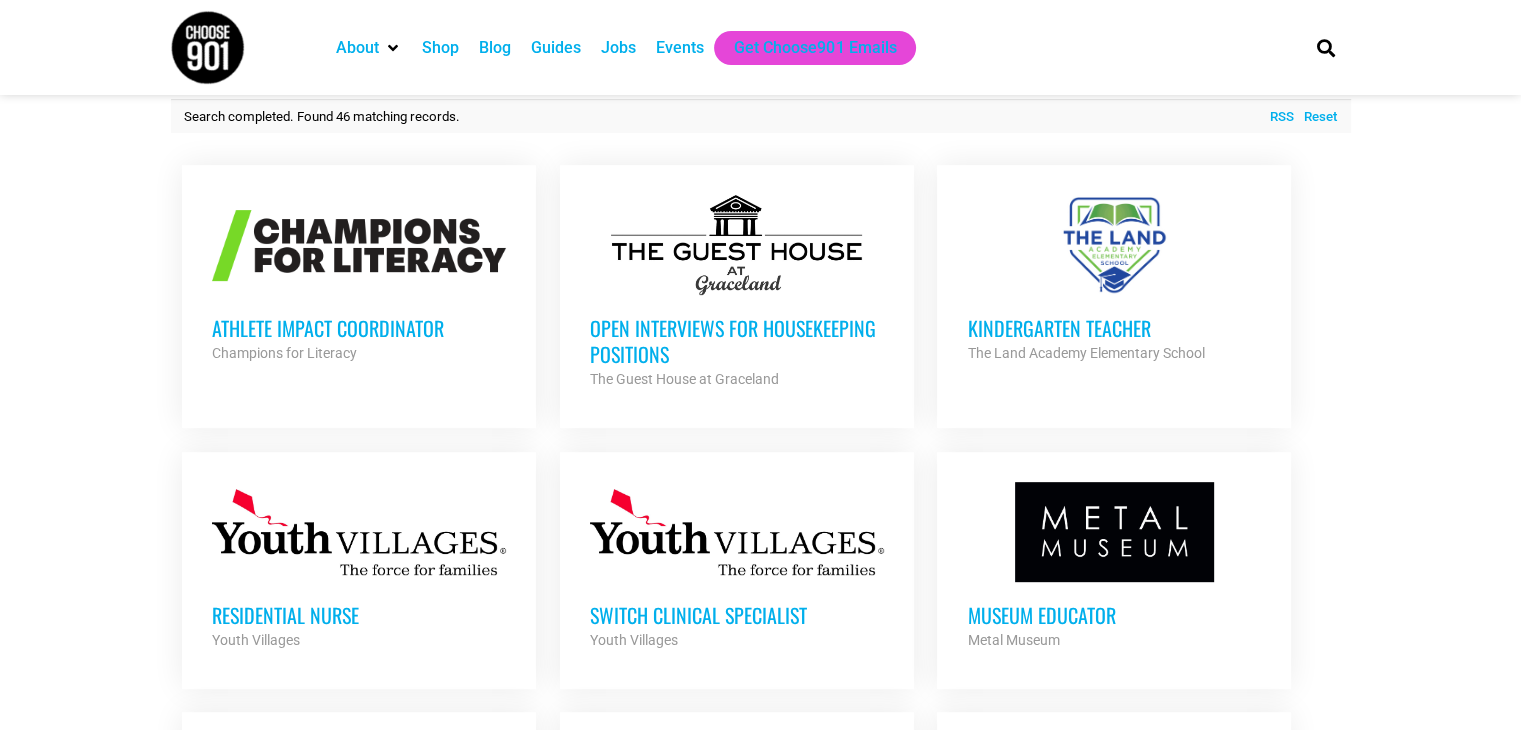 scroll, scrollTop: 800, scrollLeft: 0, axis: vertical 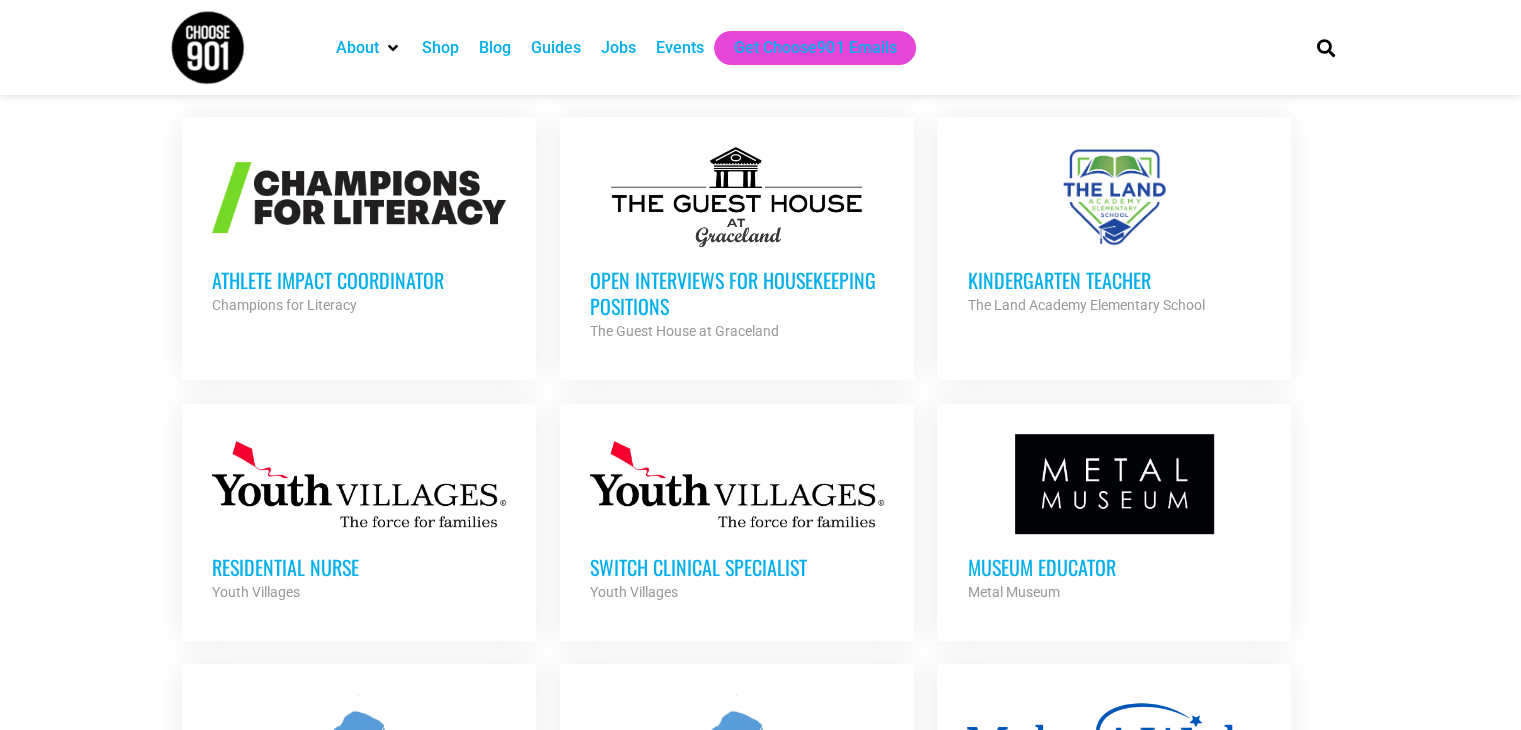 click on "Athlete Impact Coordinator" at bounding box center (359, 280) 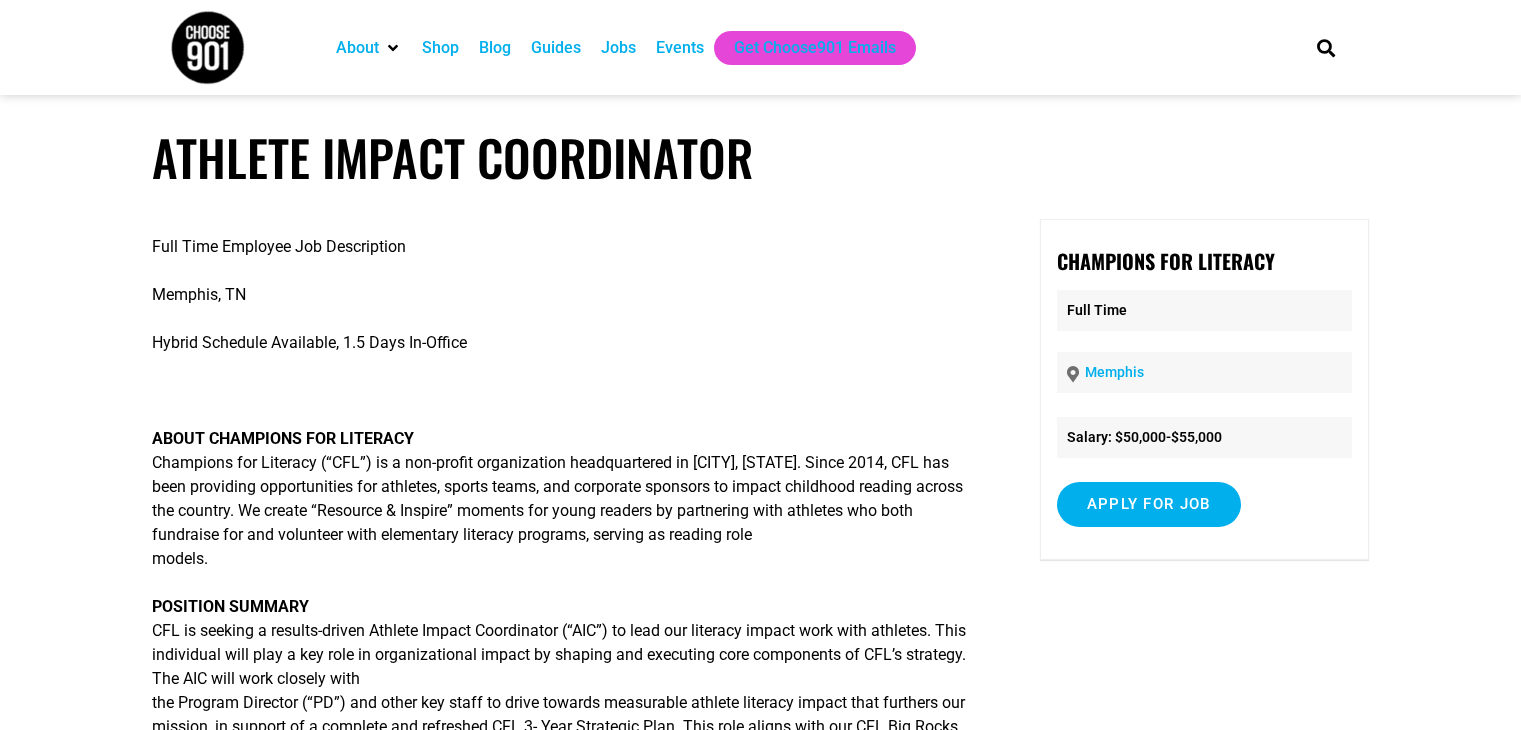 scroll, scrollTop: 0, scrollLeft: 0, axis: both 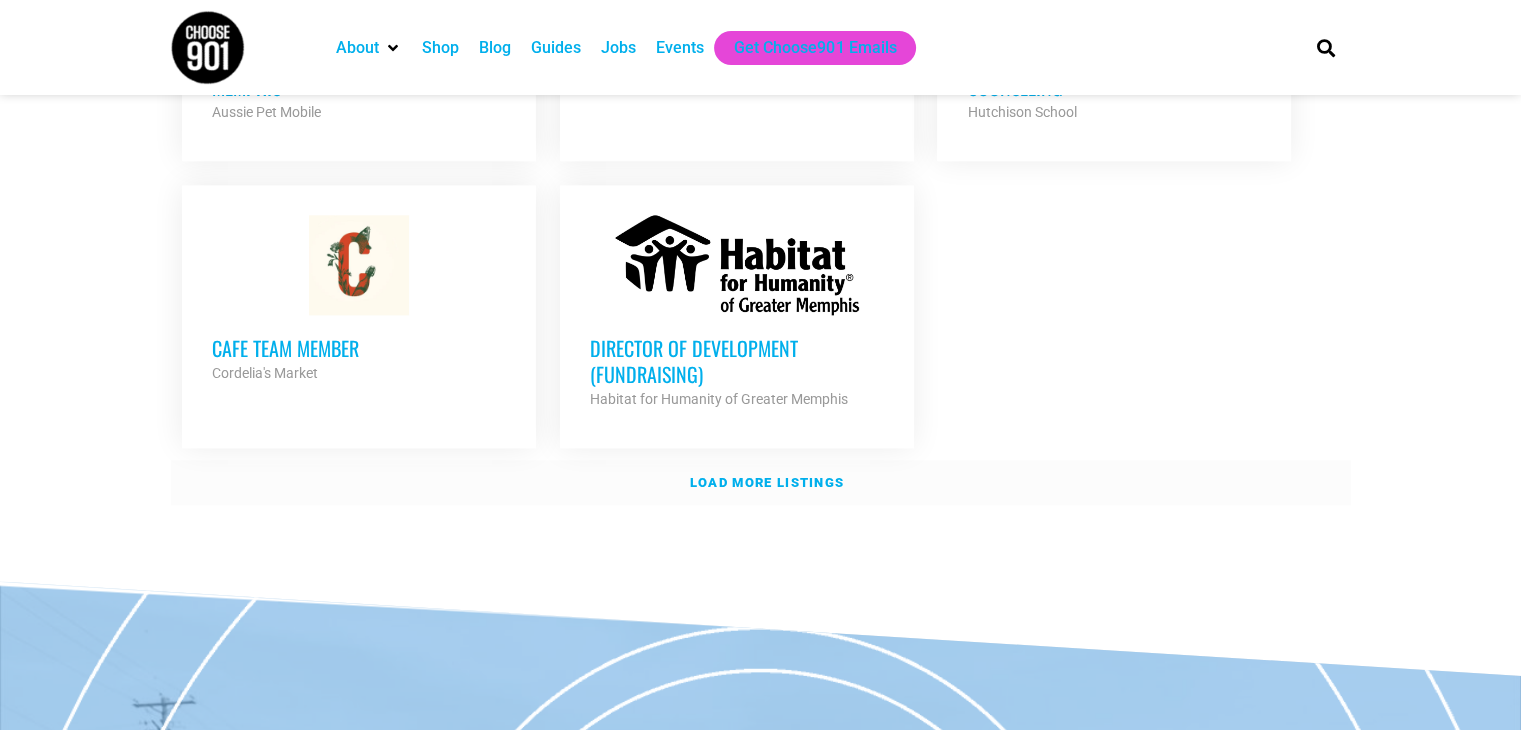 click on "Load more listings" at bounding box center [767, 482] 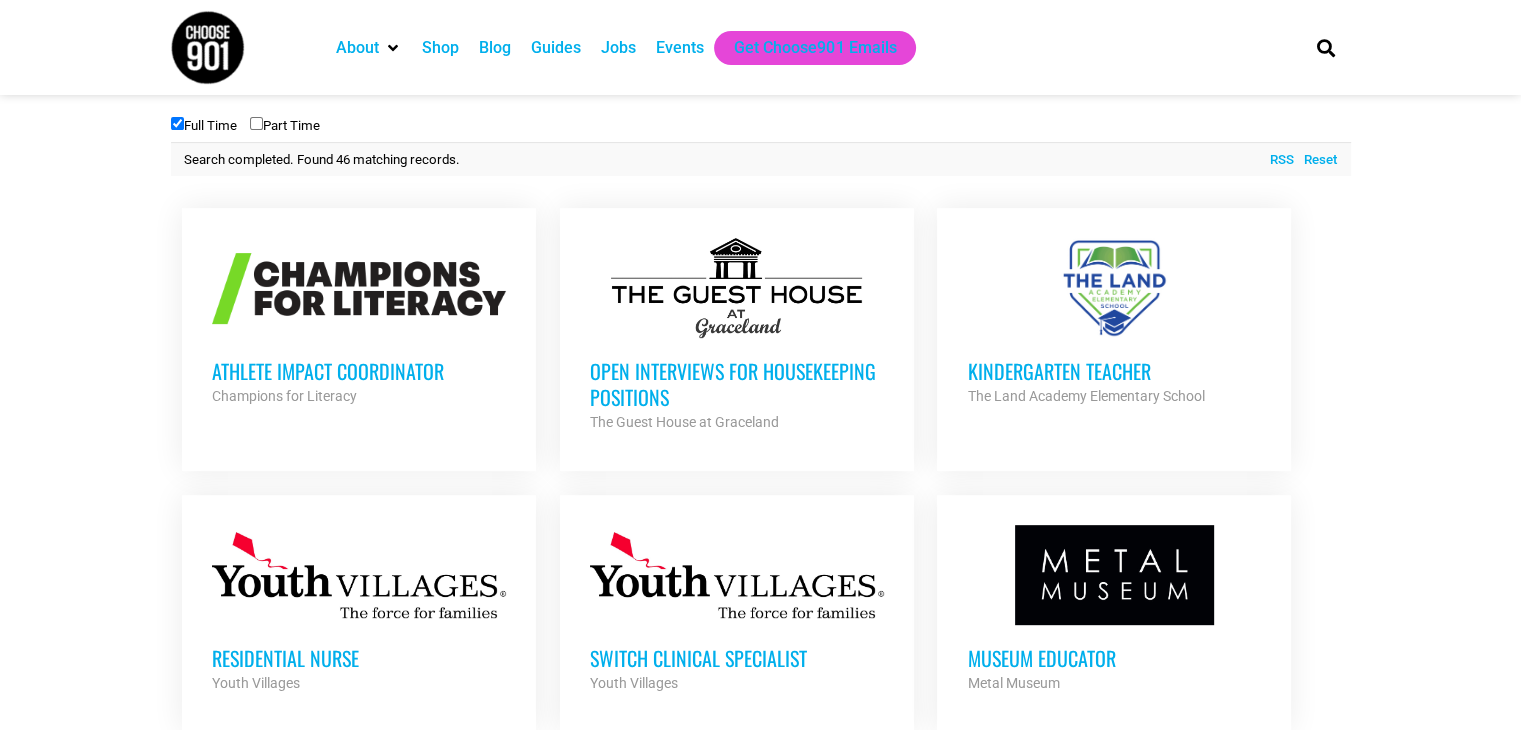 scroll, scrollTop: 700, scrollLeft: 0, axis: vertical 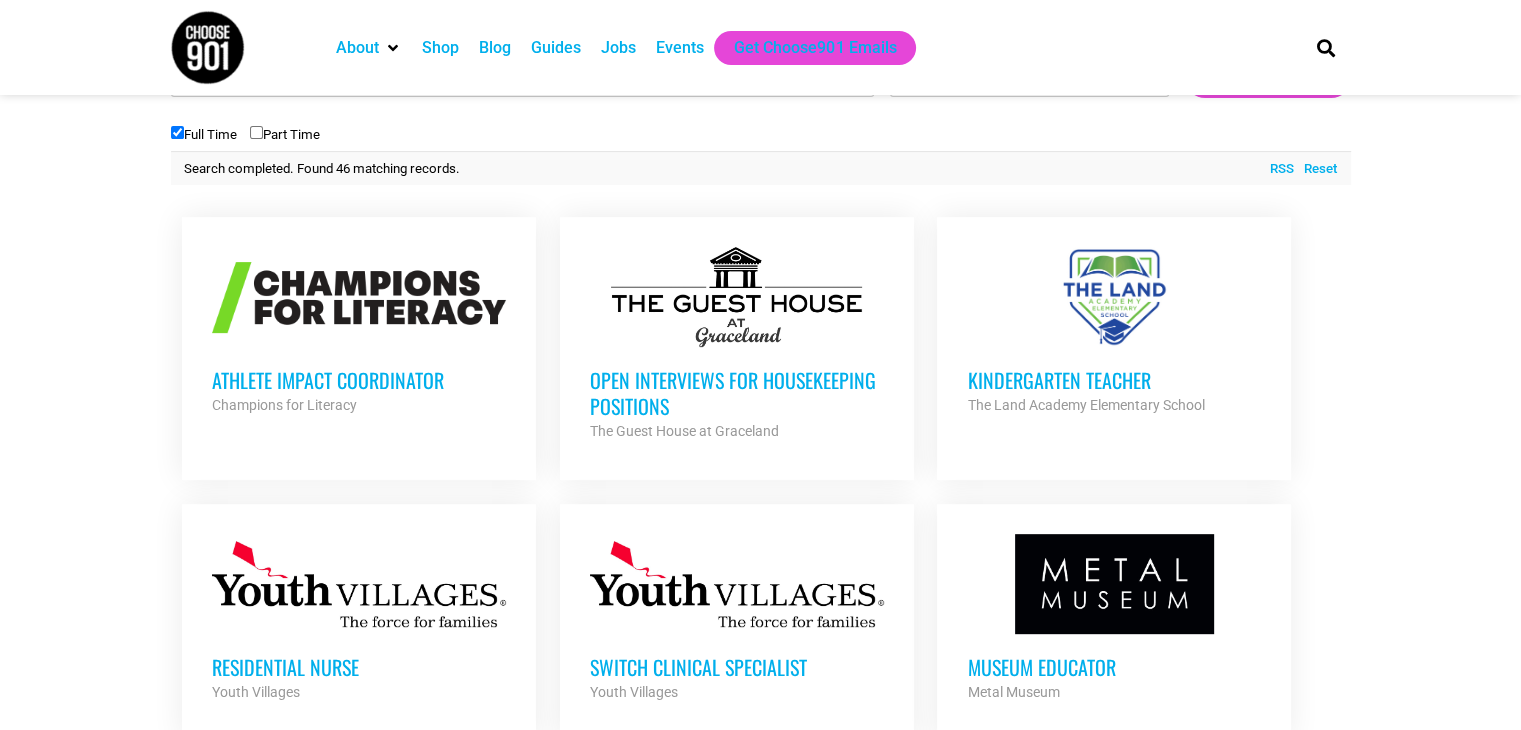 click at bounding box center [359, 297] 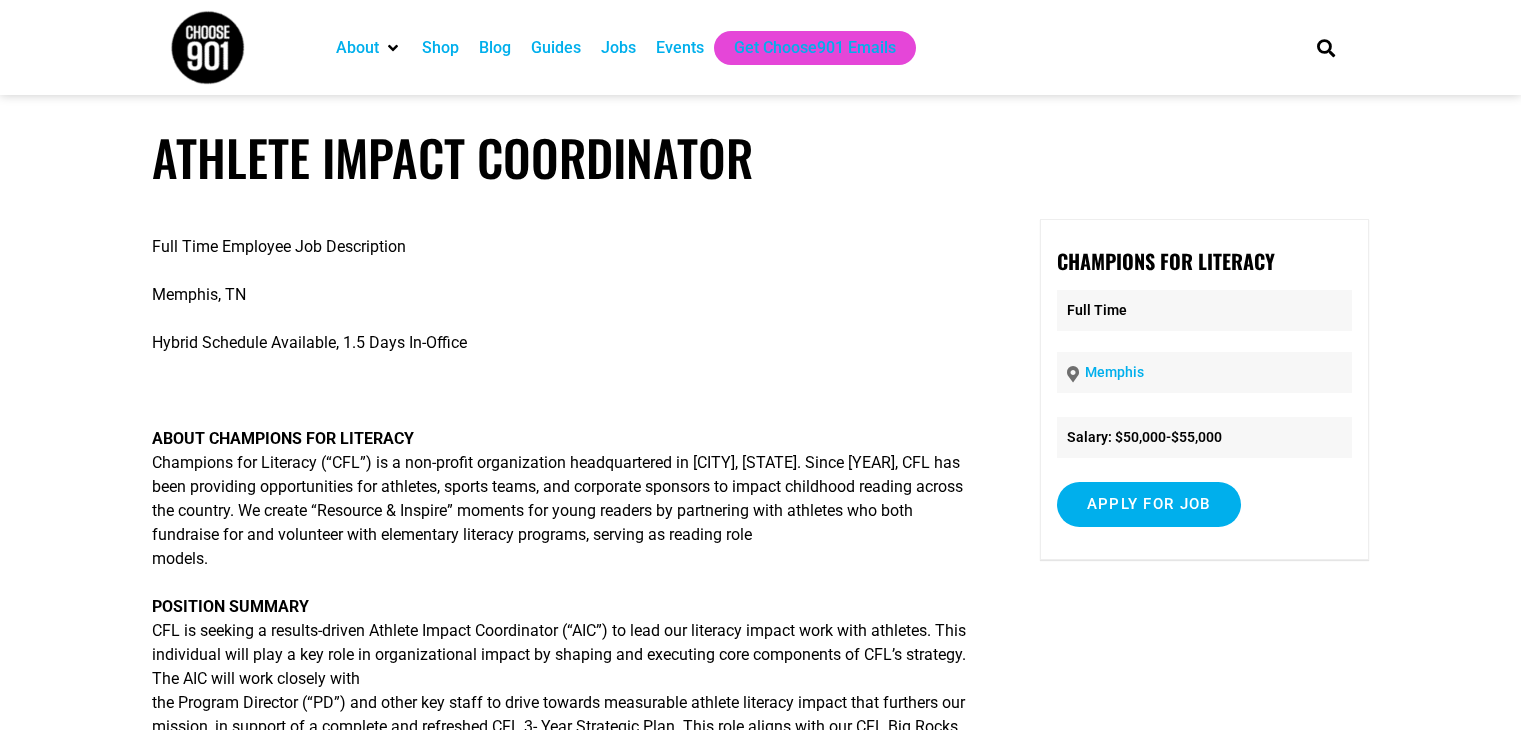 scroll, scrollTop: 0, scrollLeft: 0, axis: both 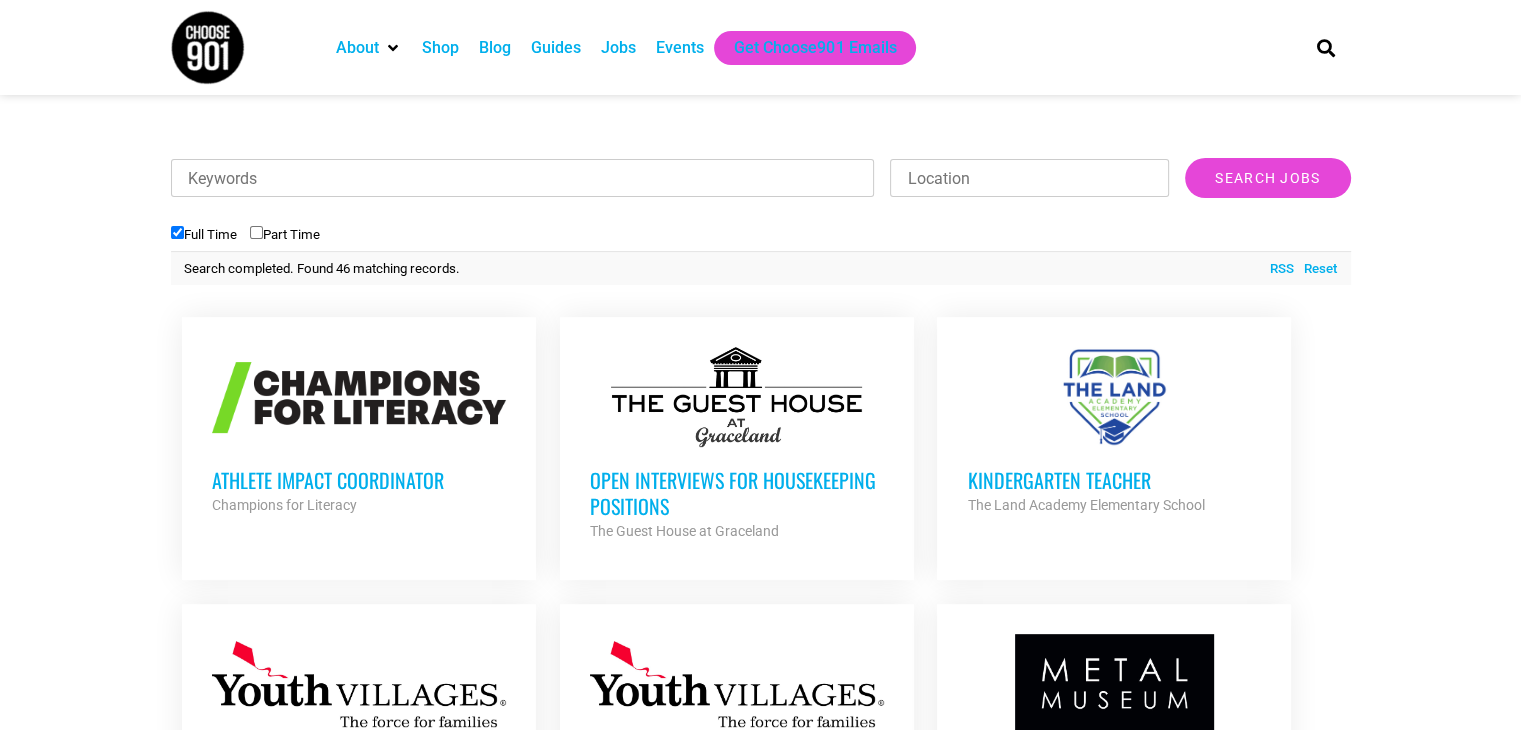click on "Athlete Impact Coordinator" at bounding box center [359, 480] 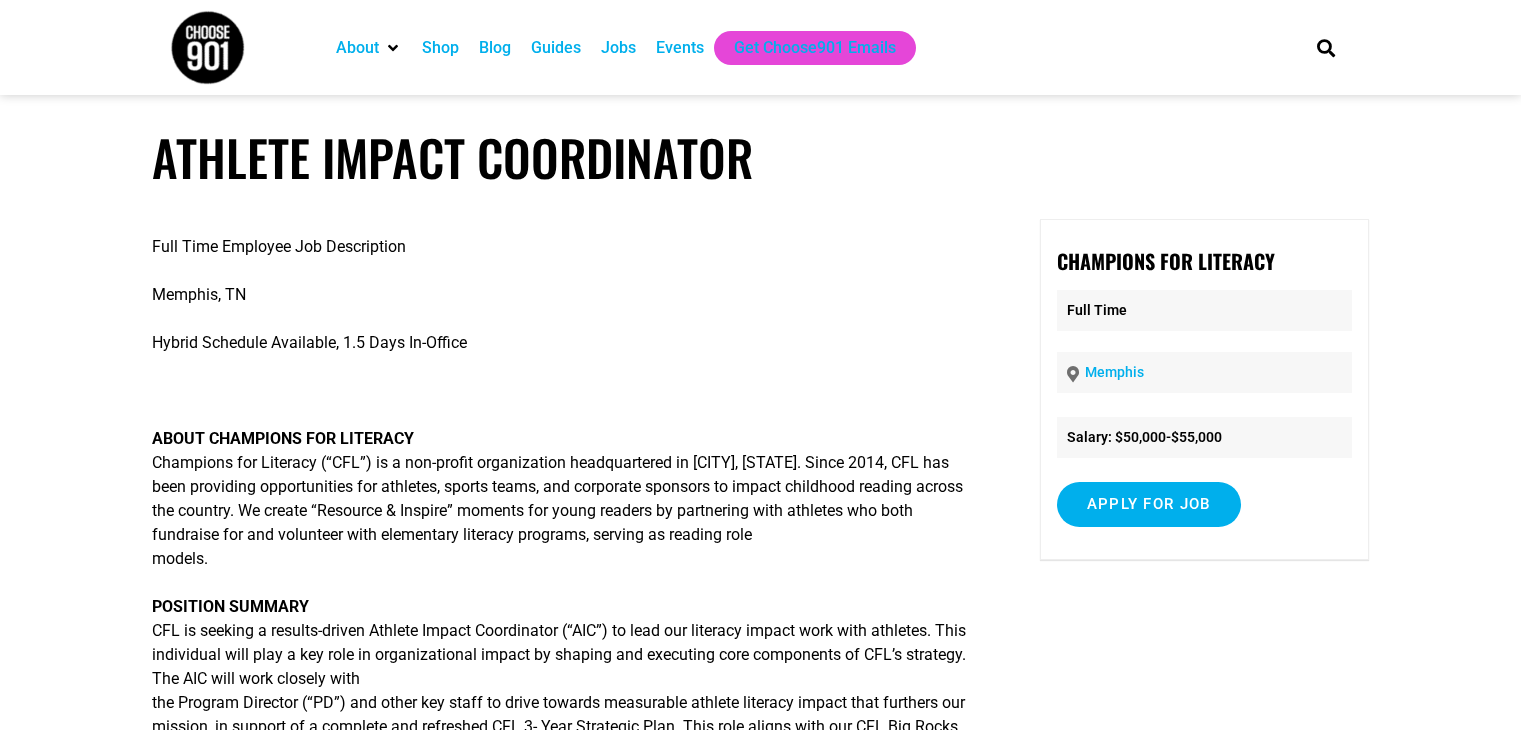 scroll, scrollTop: 0, scrollLeft: 0, axis: both 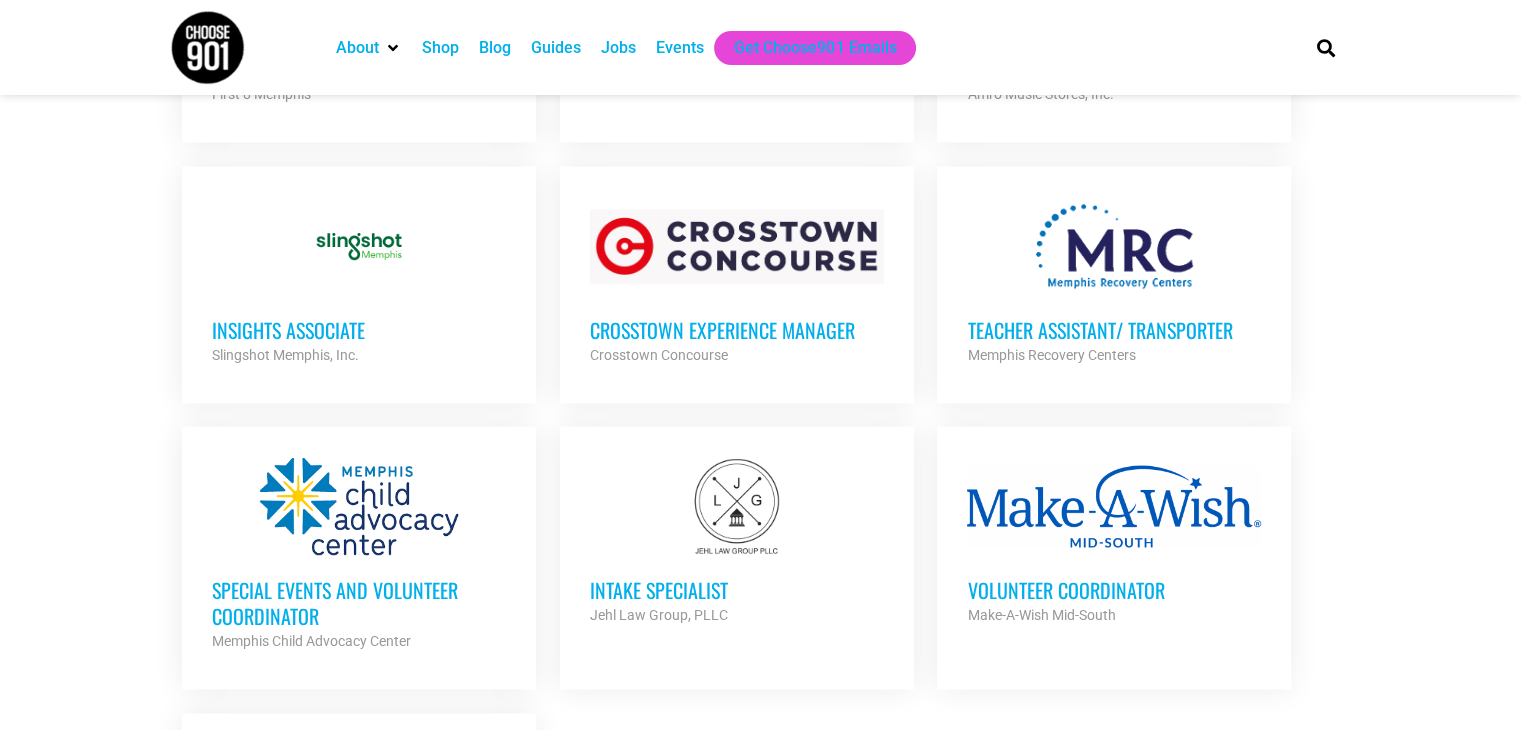click on "Crosstown Experience Manager" at bounding box center [737, 329] 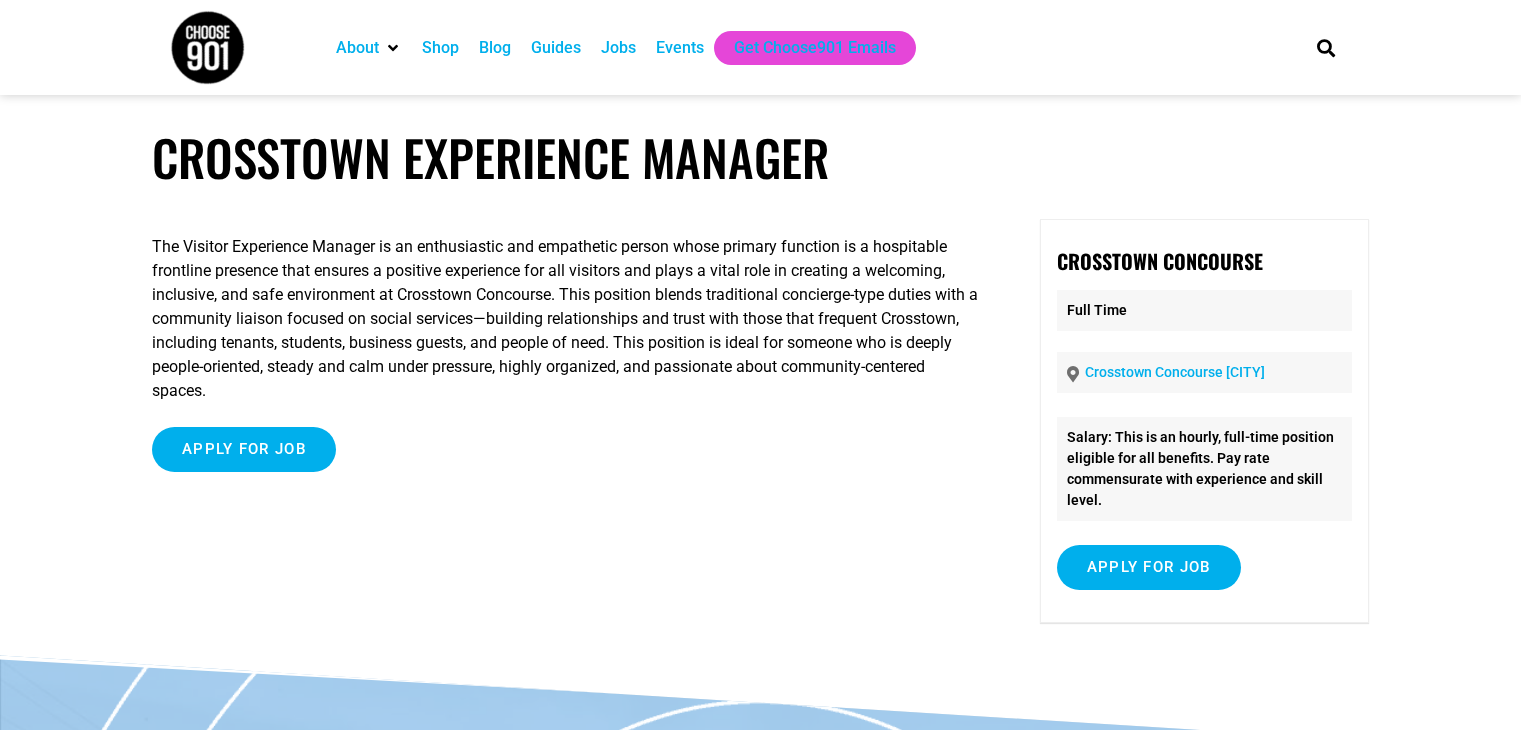 scroll, scrollTop: 0, scrollLeft: 0, axis: both 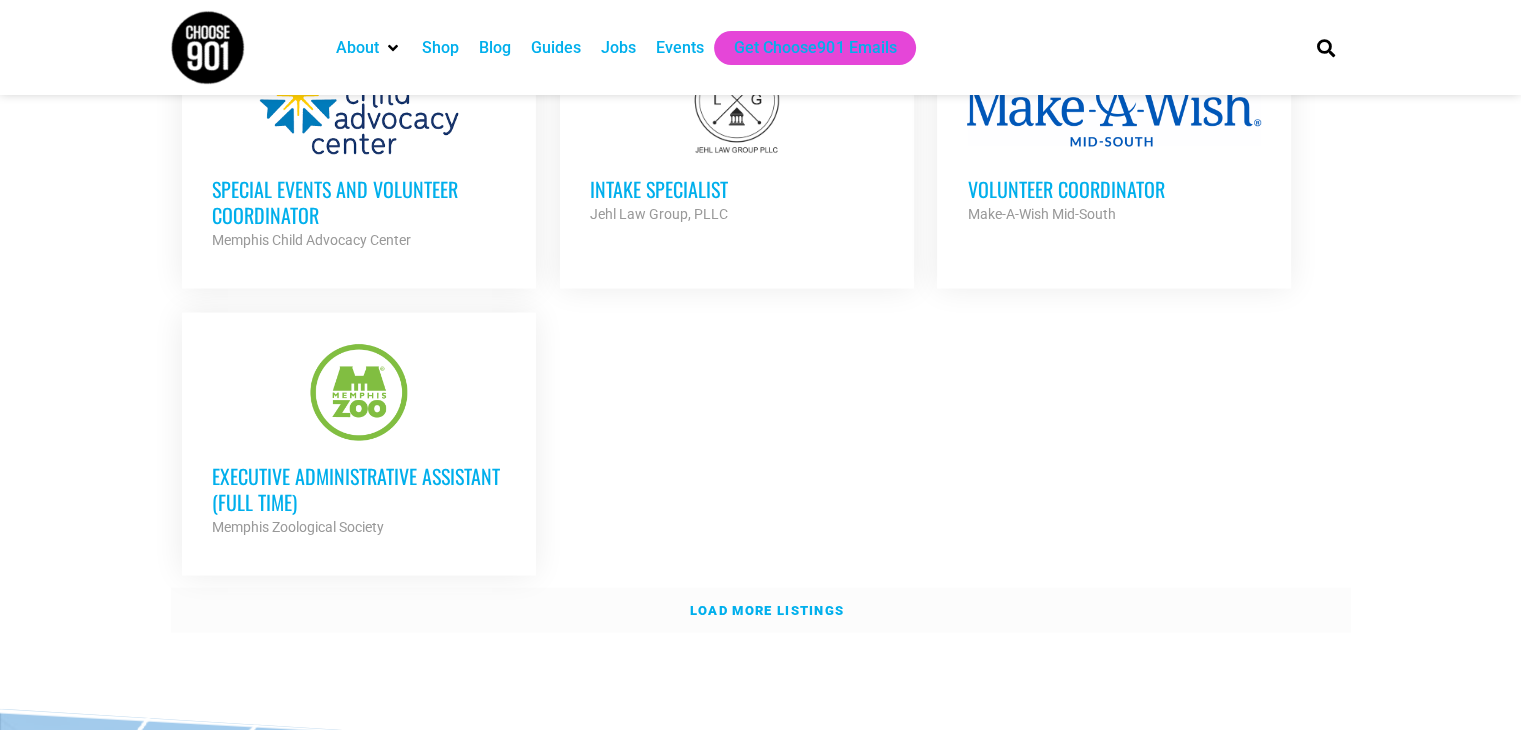 click on "Load more listings" at bounding box center (761, 611) 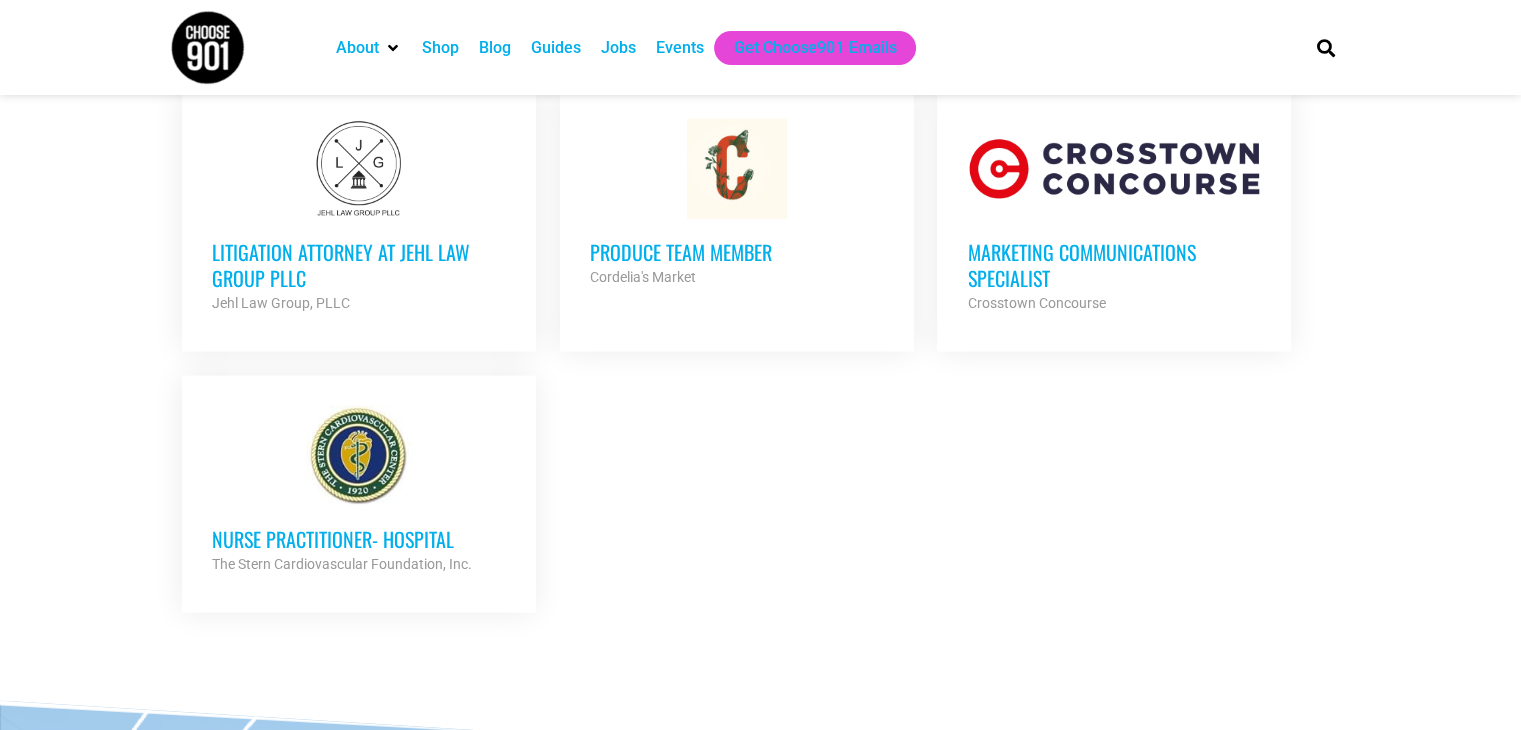 scroll, scrollTop: 4700, scrollLeft: 0, axis: vertical 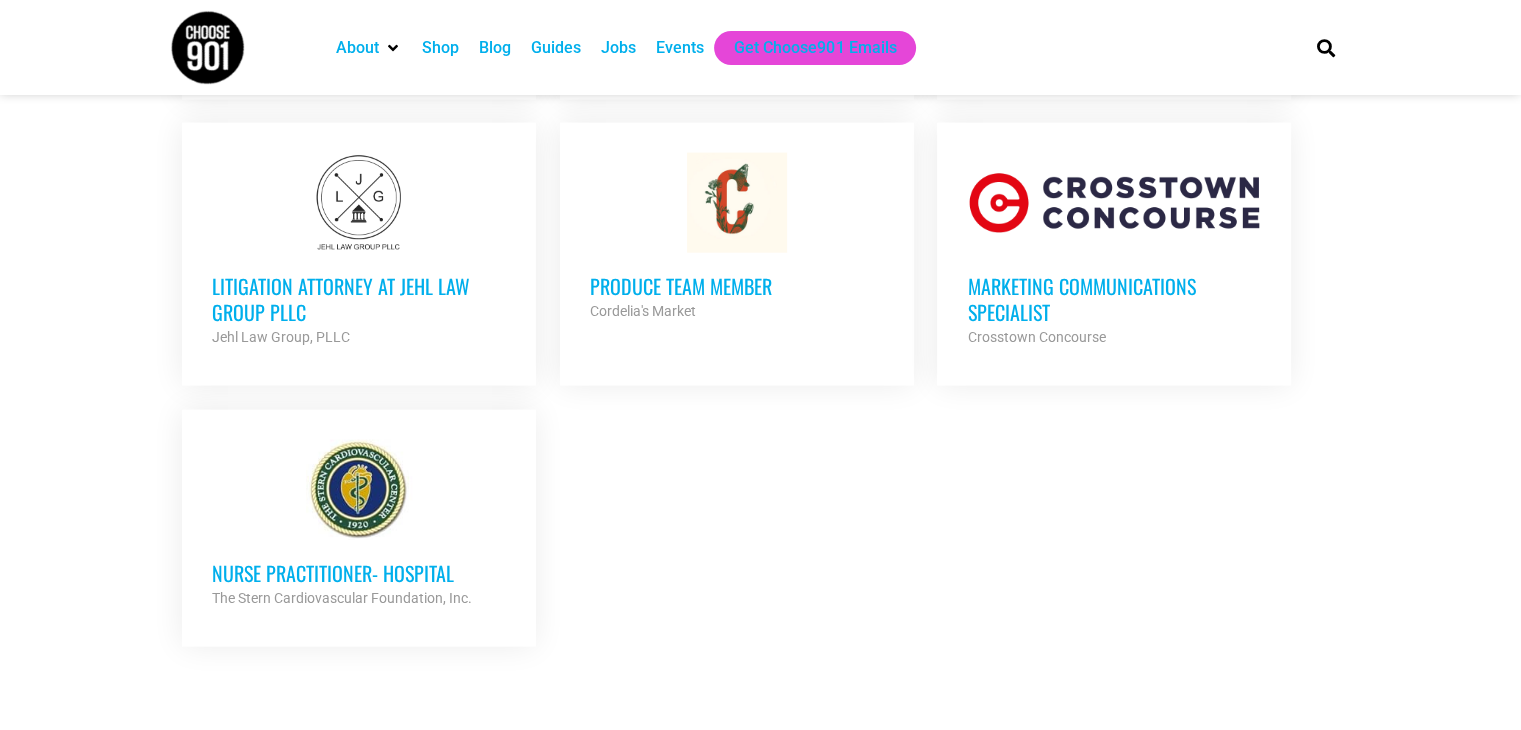 click on "Marketing Communications Specialist" at bounding box center (1114, 299) 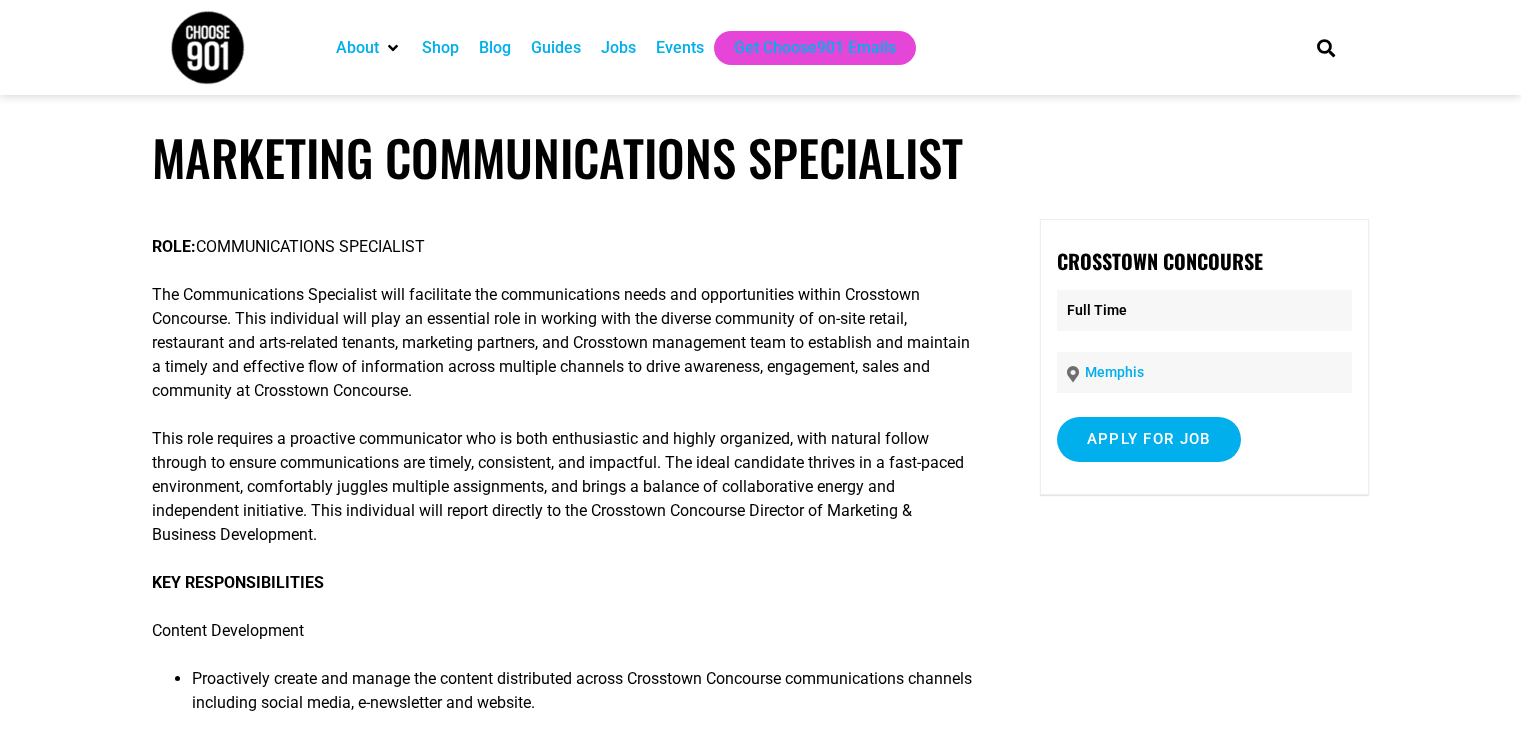 scroll, scrollTop: 0, scrollLeft: 0, axis: both 